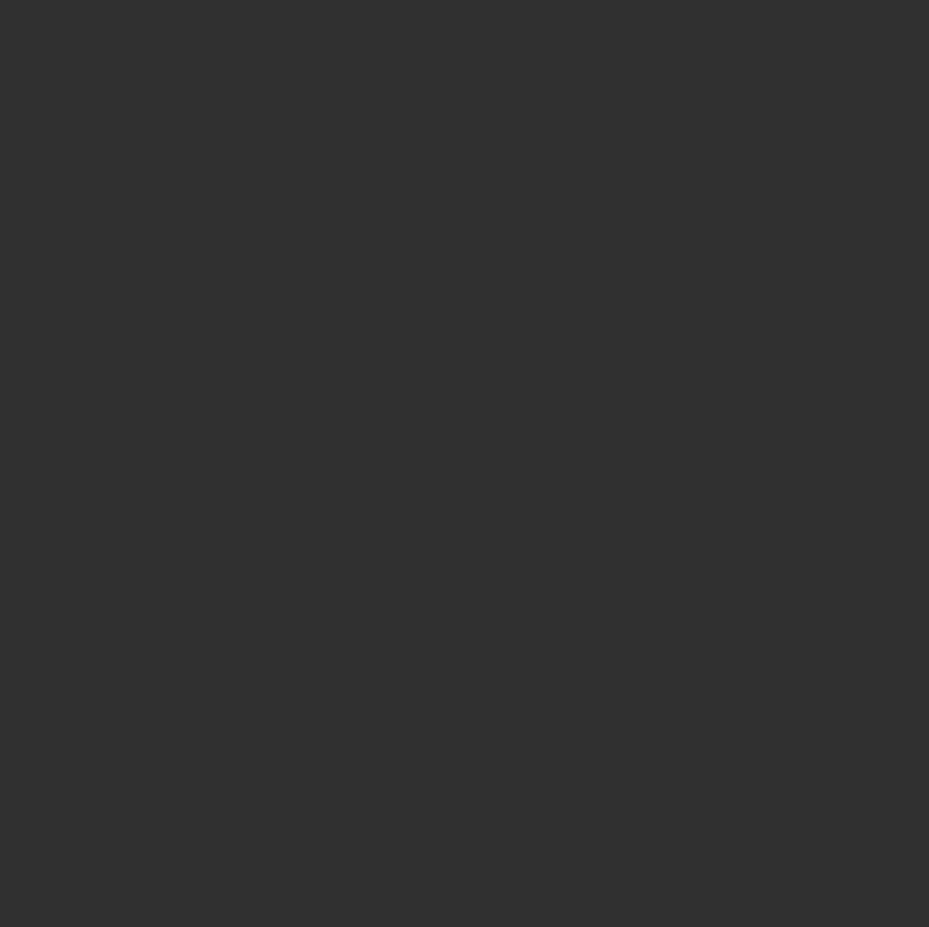 scroll, scrollTop: 0, scrollLeft: 0, axis: both 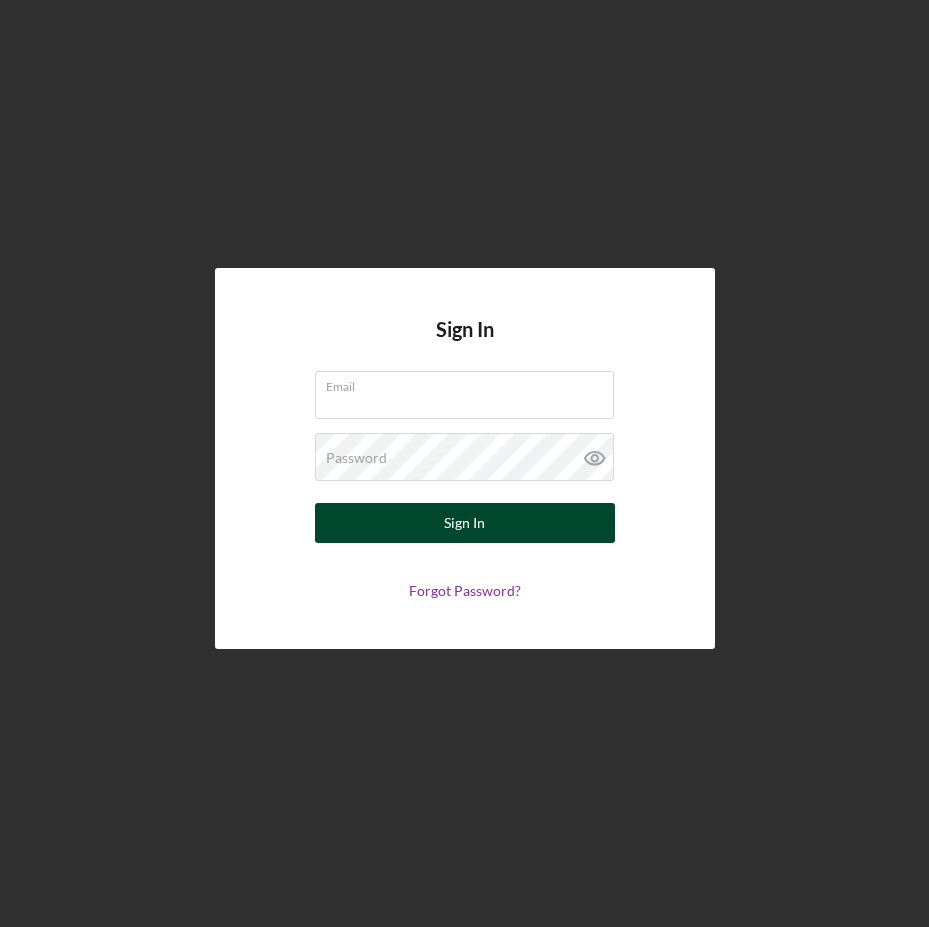 type on "moniquefowowe@[EMAIL]" 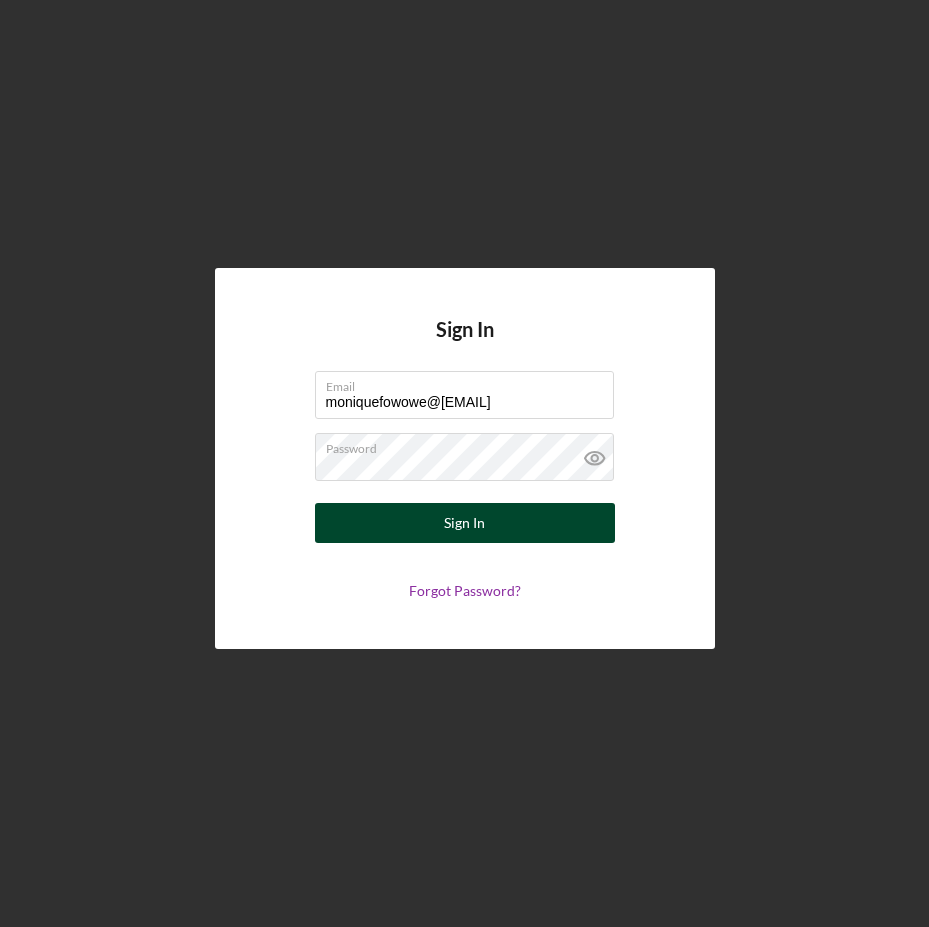 click on "Sign In" at bounding box center [465, 523] 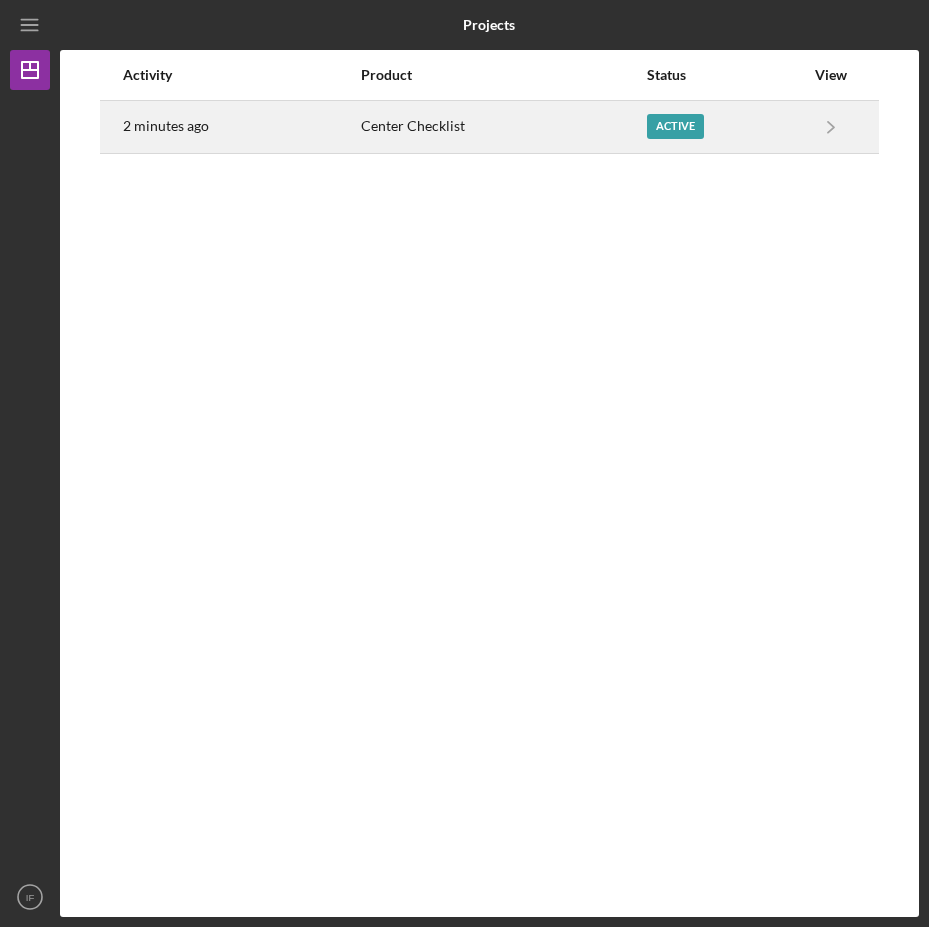 click on "Active" at bounding box center [725, 127] 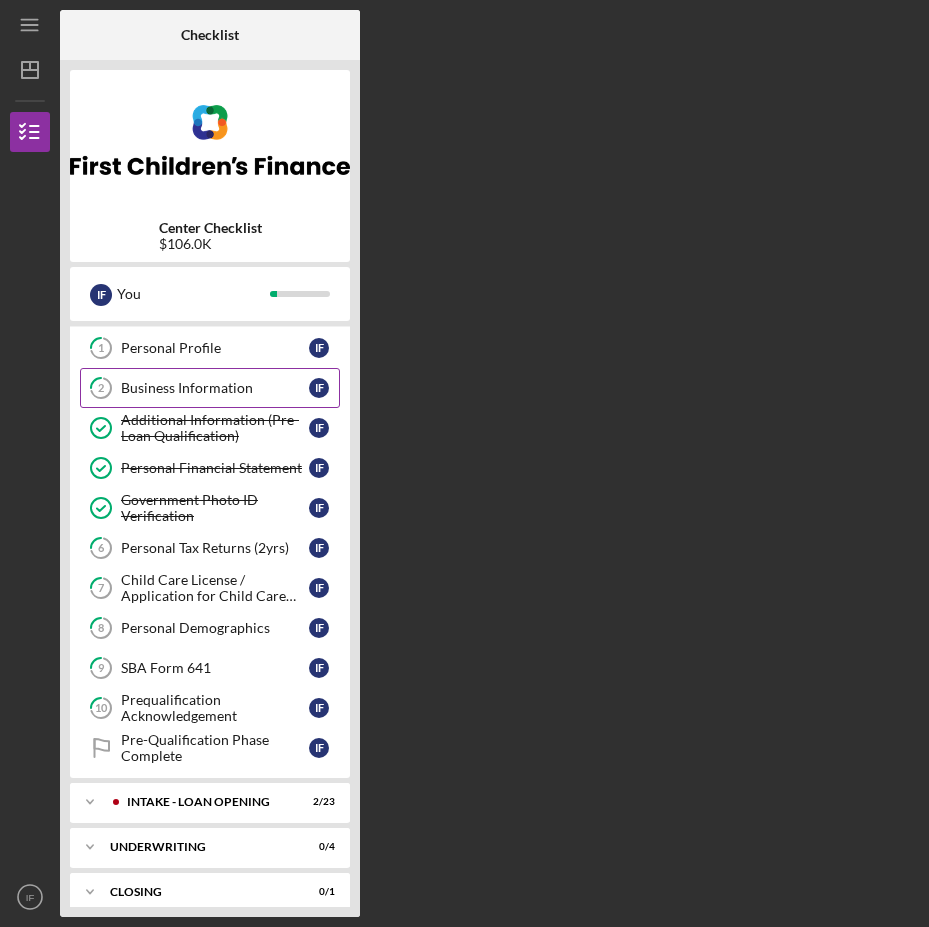 scroll, scrollTop: 0, scrollLeft: 0, axis: both 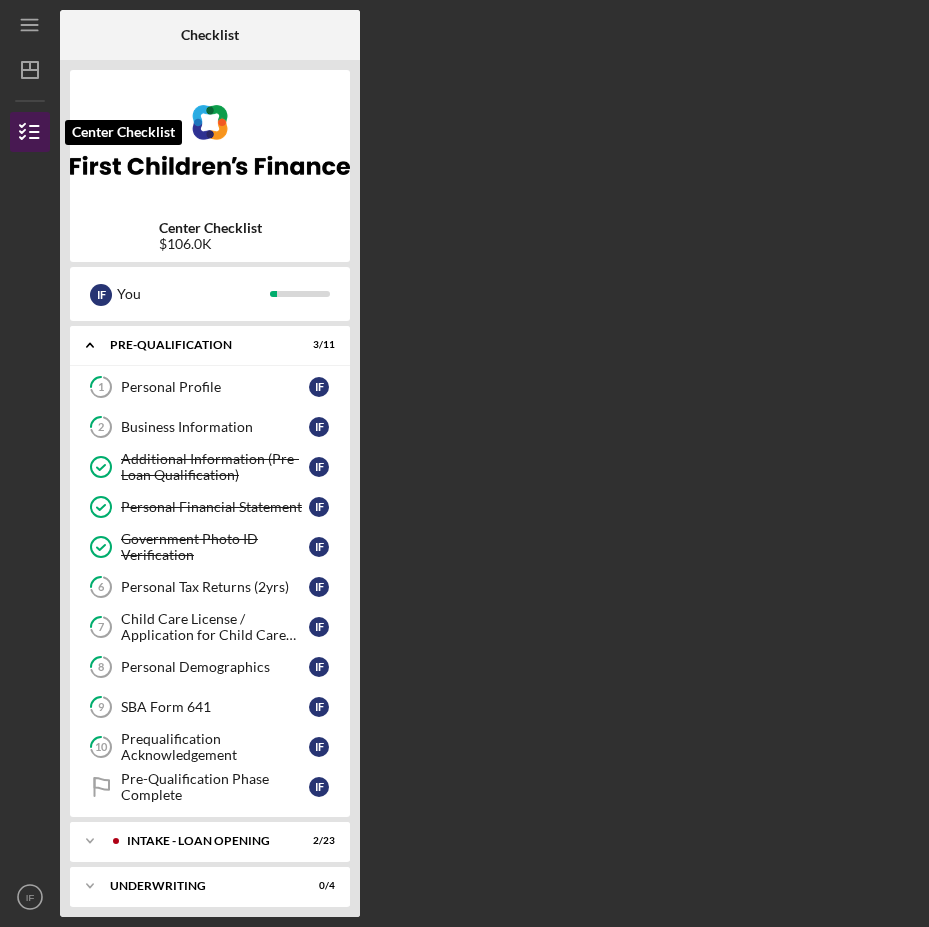 click 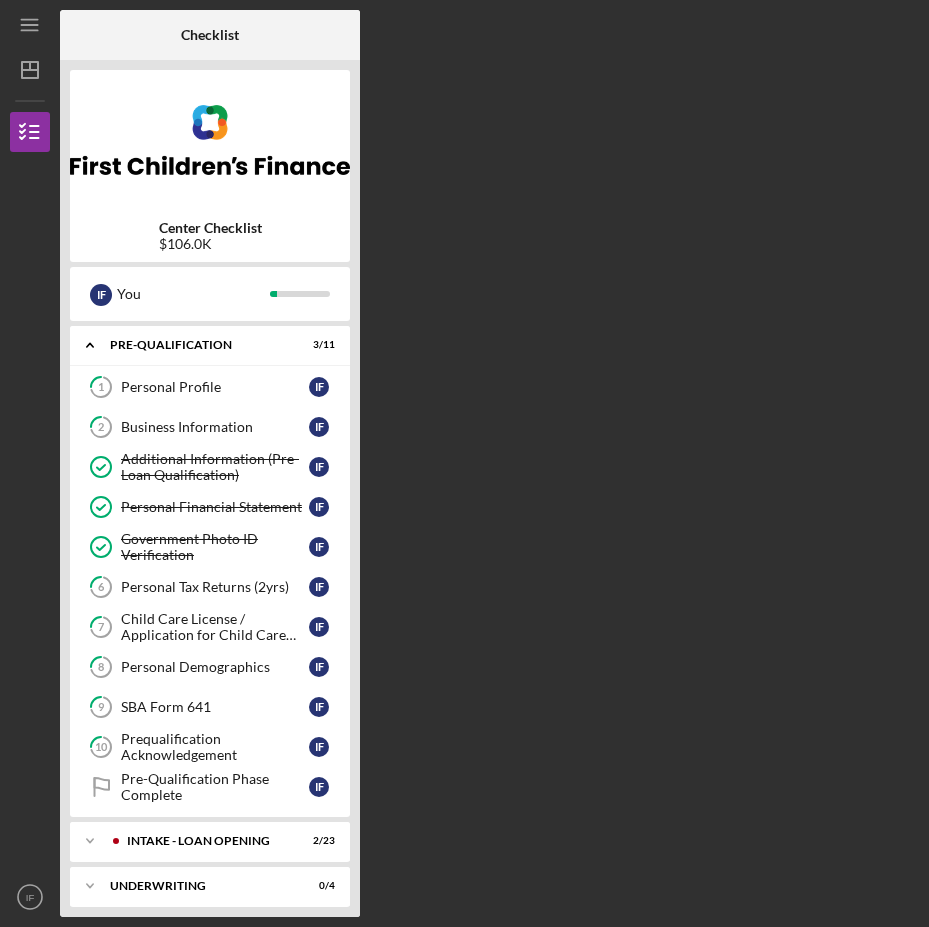 click on "$106.0K" at bounding box center (210, 244) 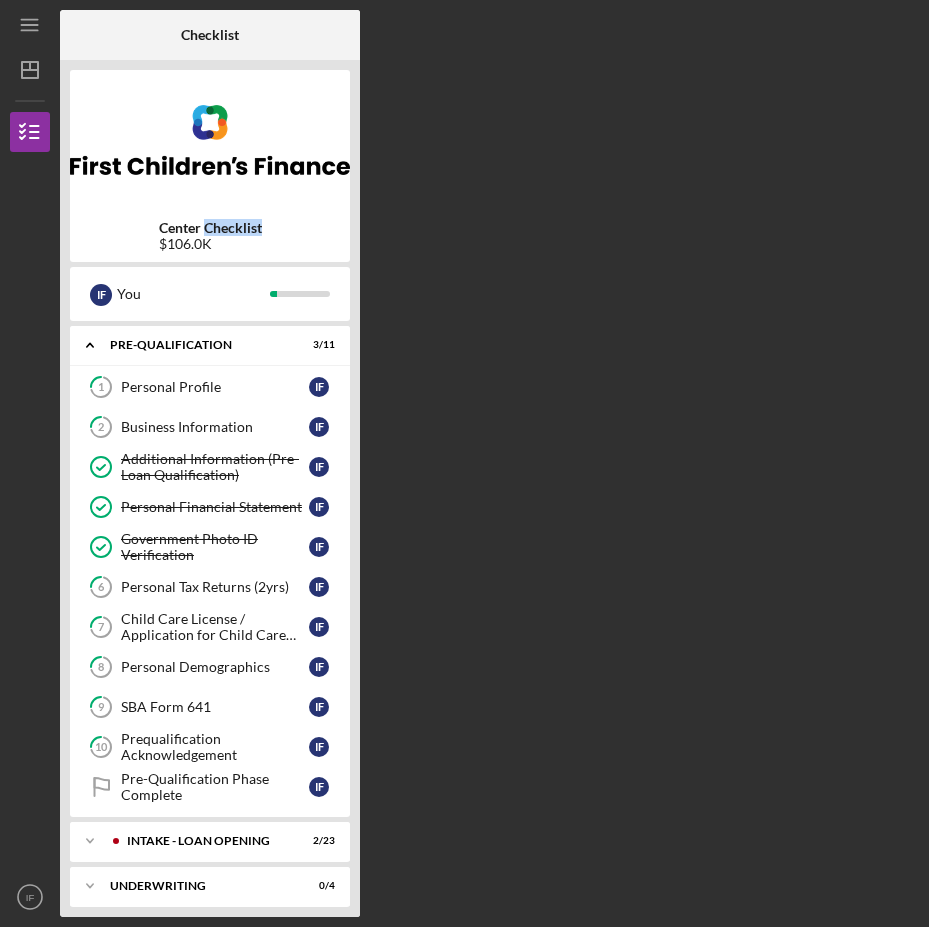 click on "Center Checklist" at bounding box center [210, 228] 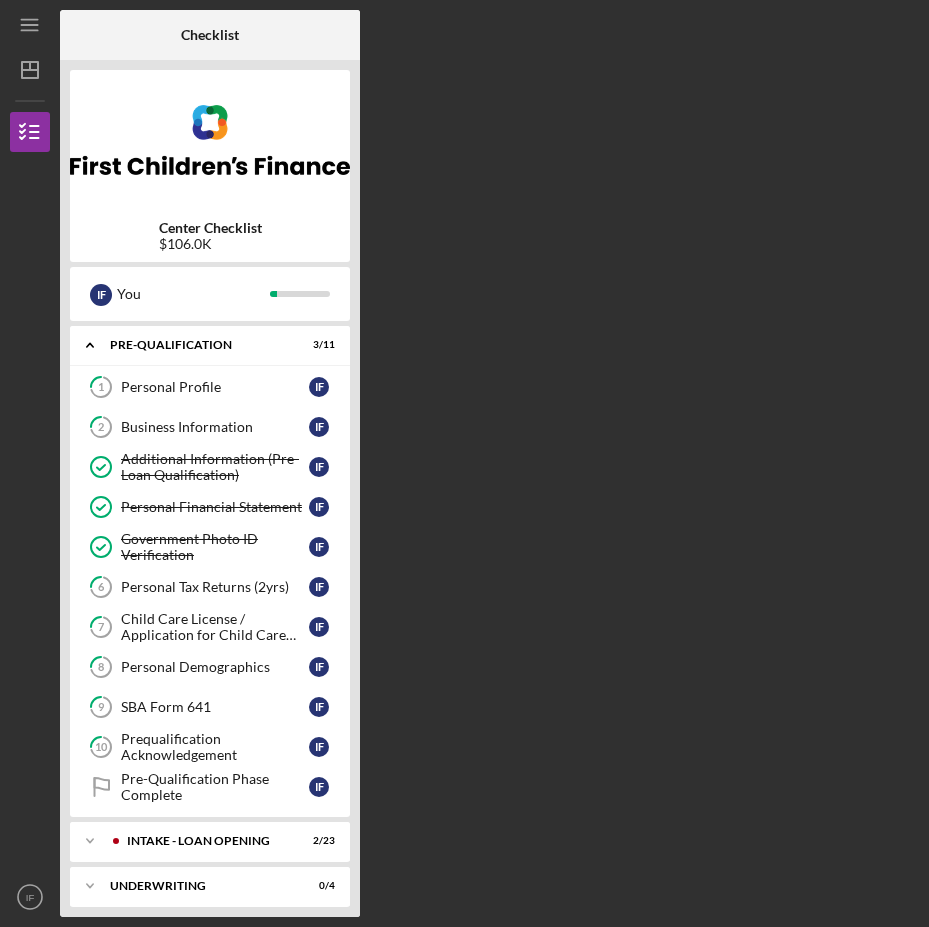 click on "$106.0K" at bounding box center (210, 244) 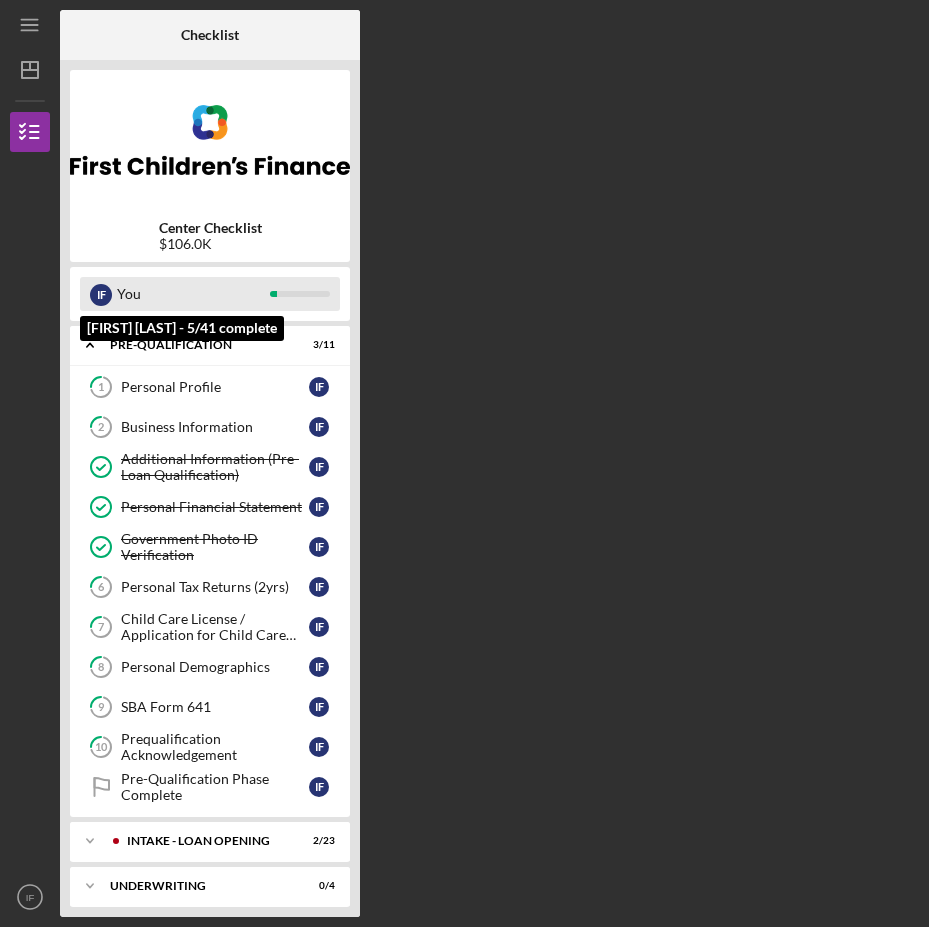 click on "You" at bounding box center (193, 294) 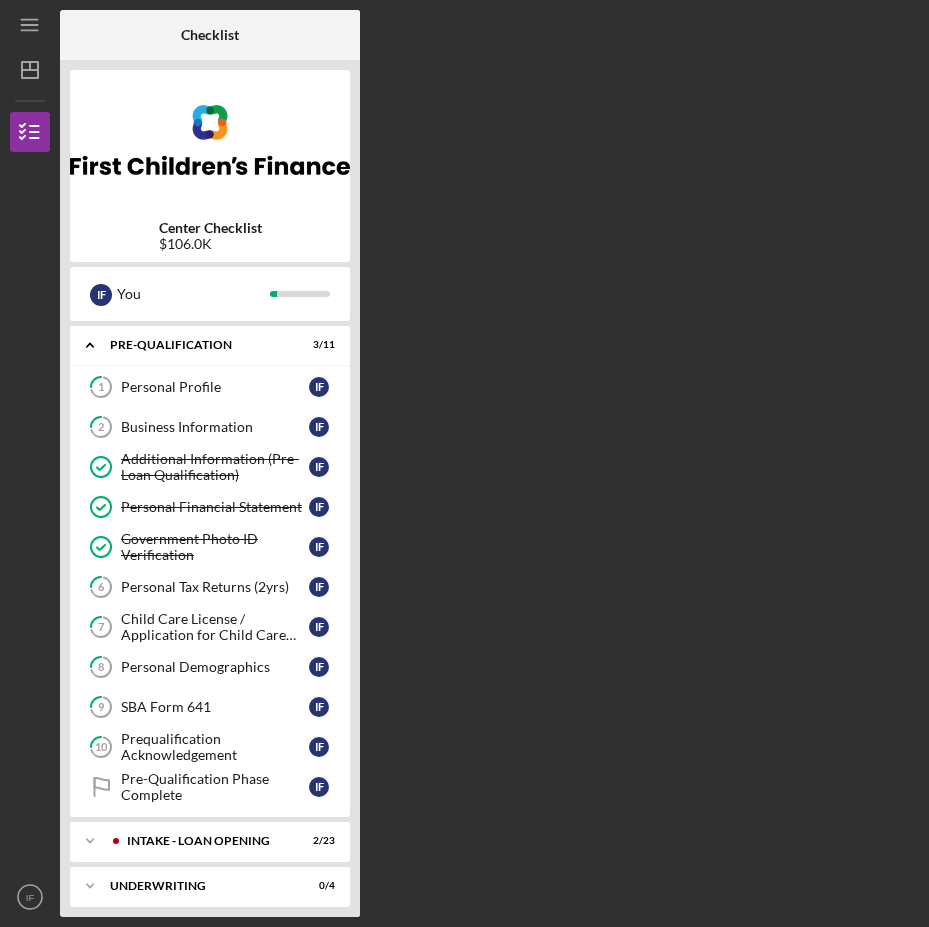 click on "Center Checklist" at bounding box center [210, 228] 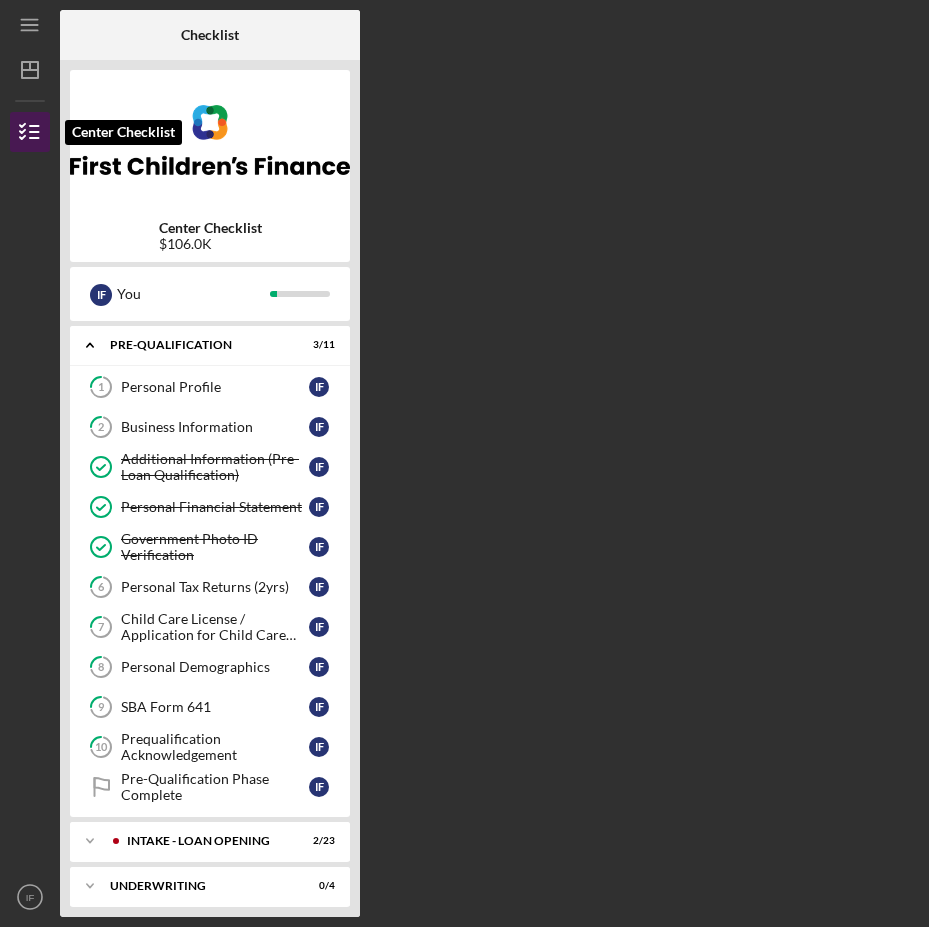 click 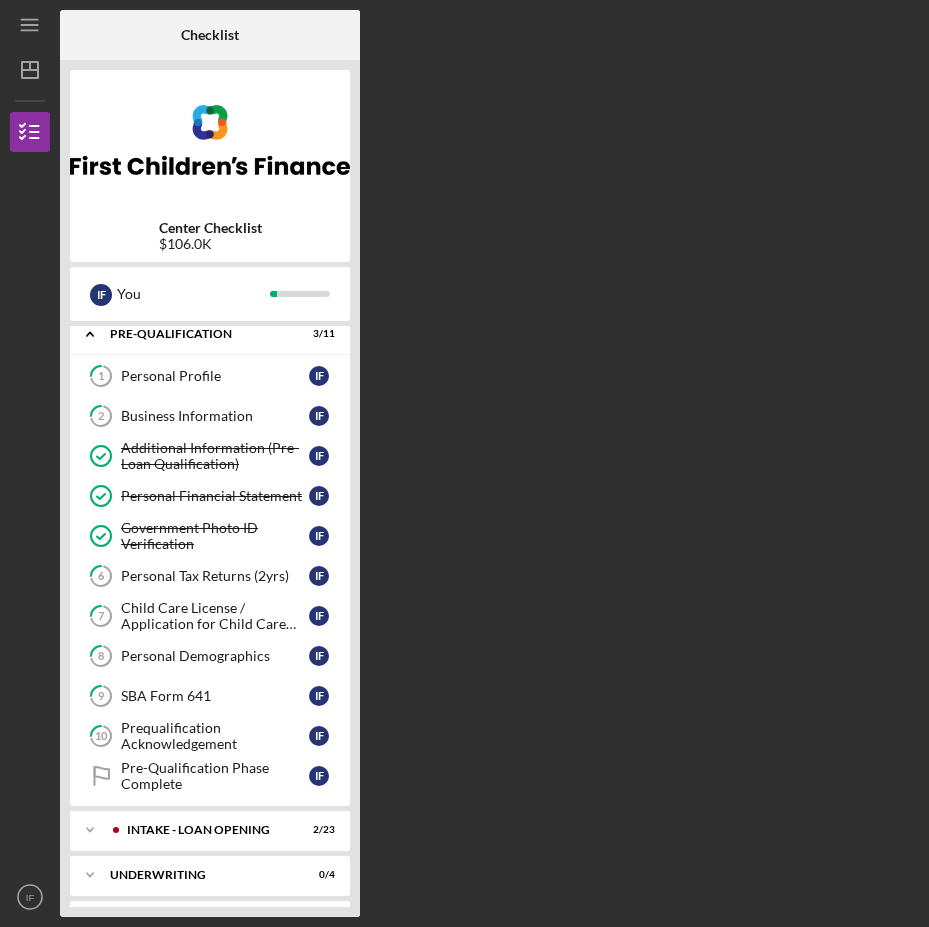 scroll, scrollTop: 0, scrollLeft: 0, axis: both 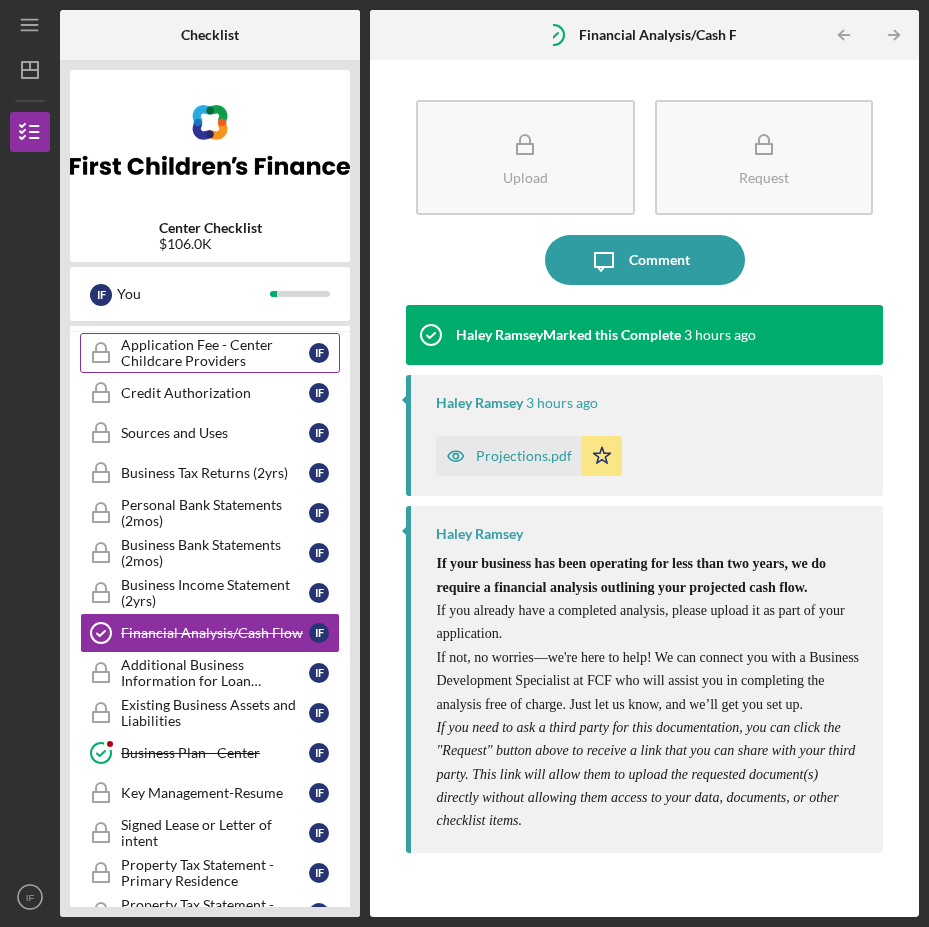 click on "Application Fee - Center Childcare Providers" at bounding box center [215, 353] 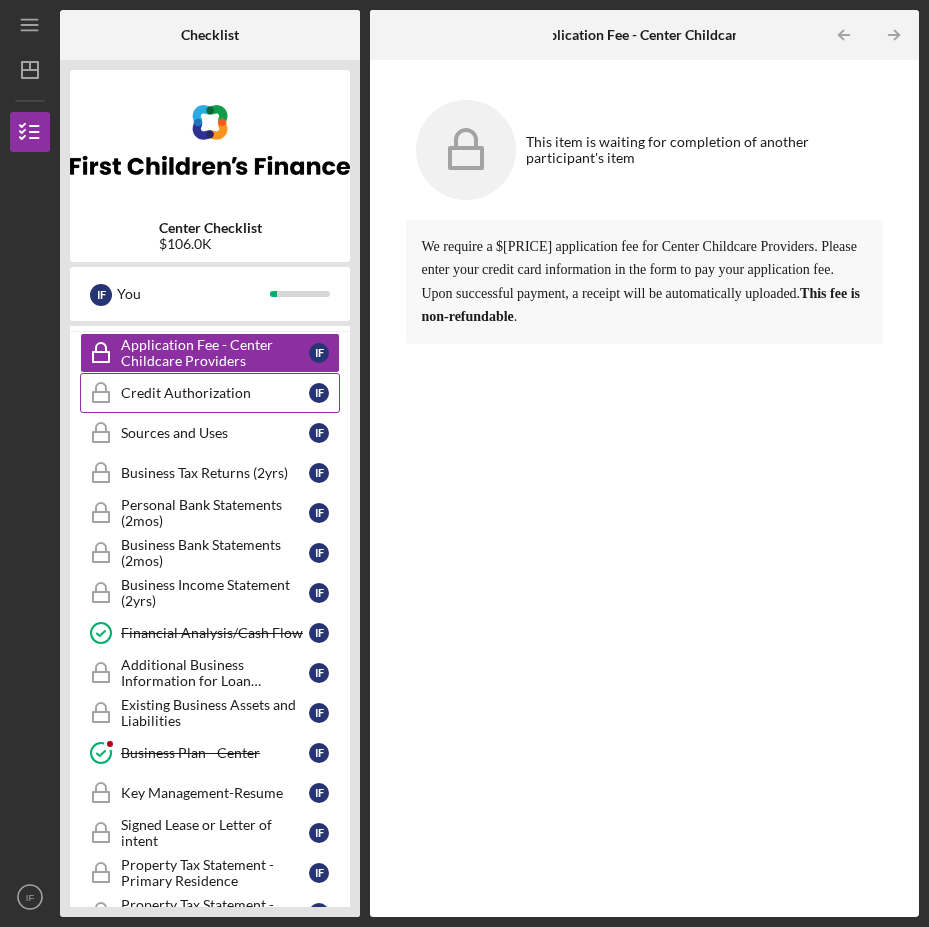 click on "Credit Authorization Credit Authorization I F" at bounding box center [210, 393] 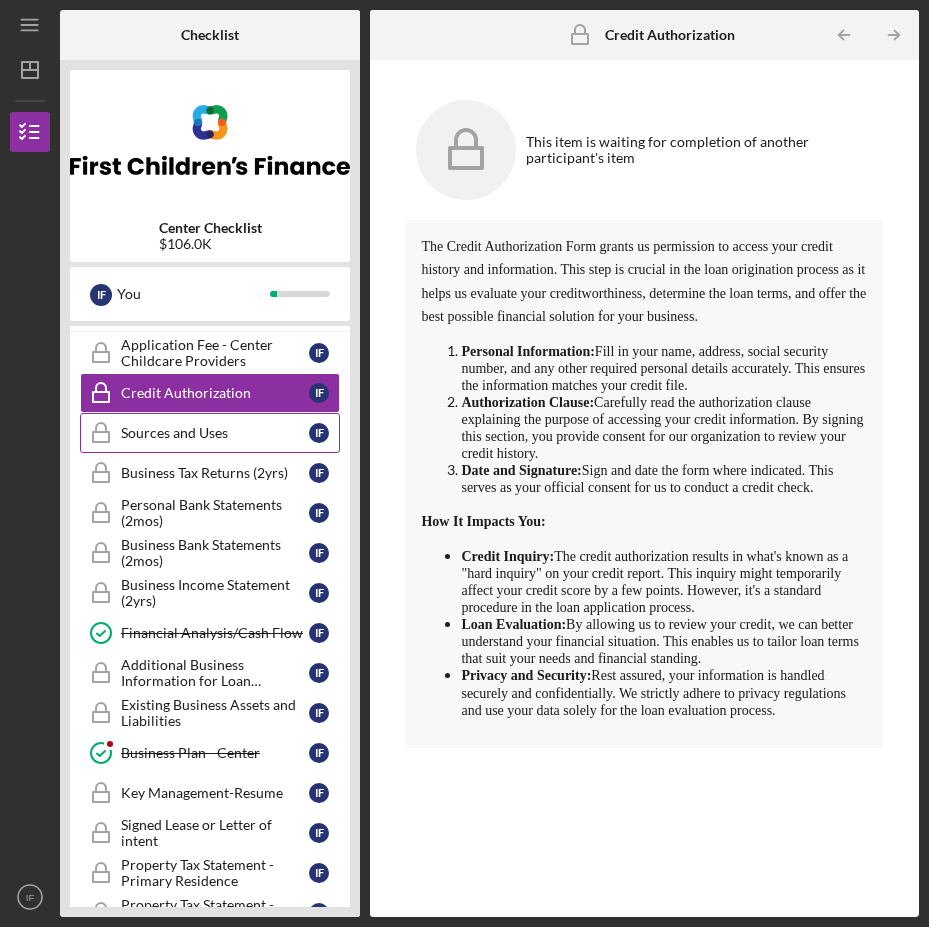 click on "Sources and Uses" at bounding box center (215, 433) 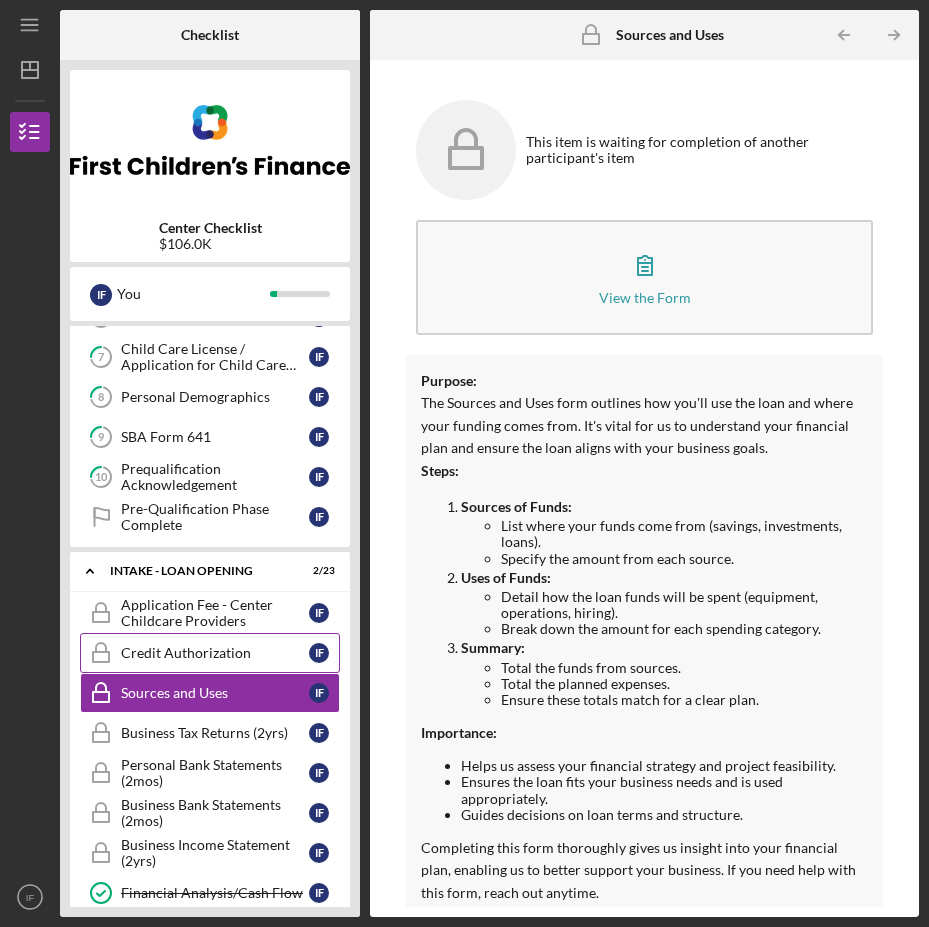 scroll, scrollTop: 300, scrollLeft: 0, axis: vertical 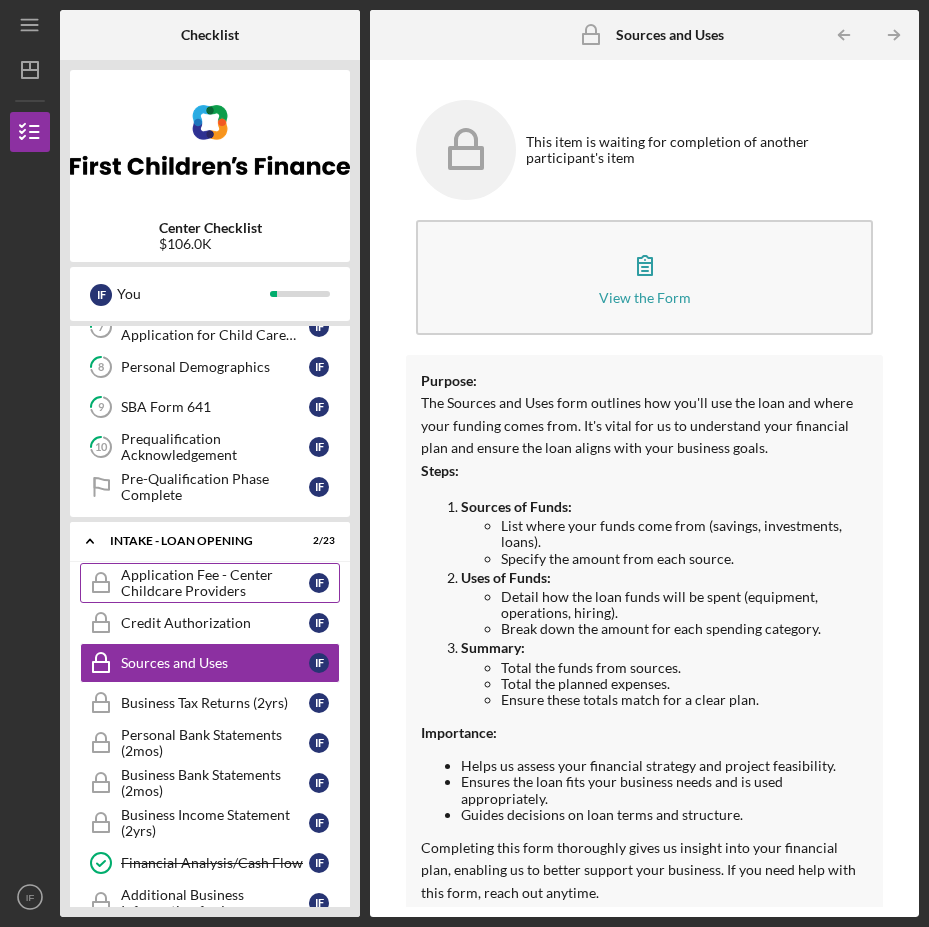 click on "Application Fee - Center Childcare Providers" at bounding box center [215, 583] 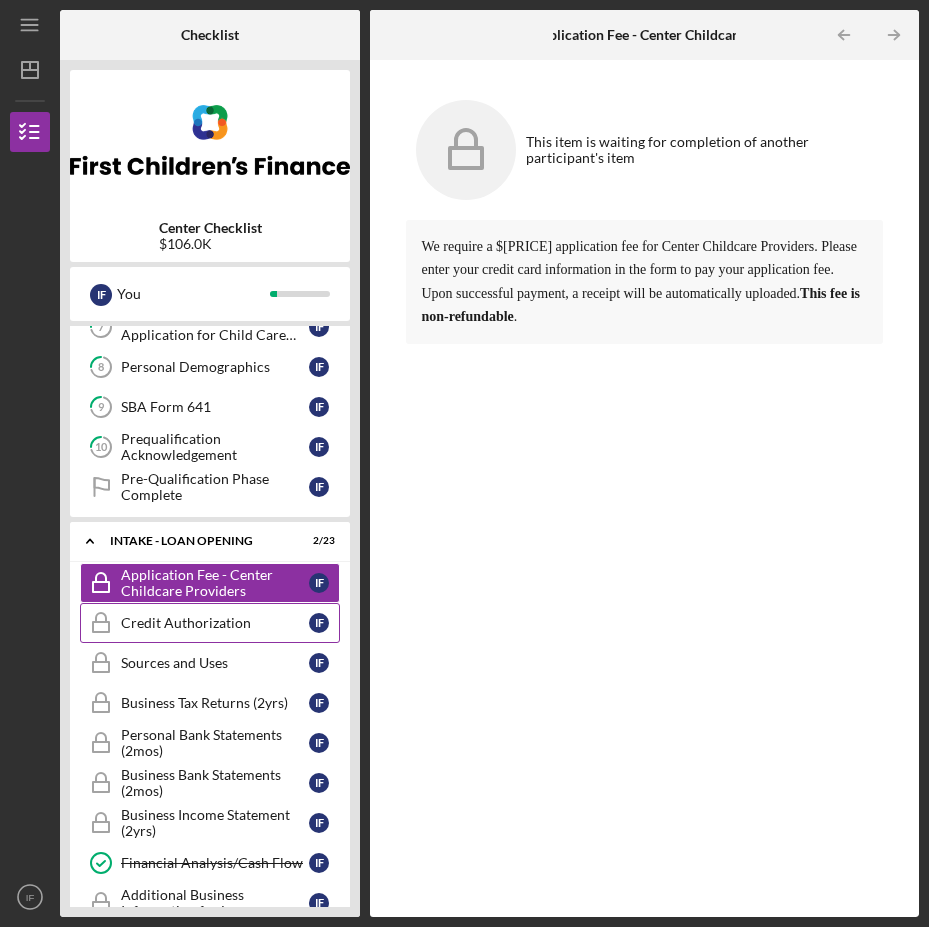 click on "Credit Authorization" at bounding box center [215, 623] 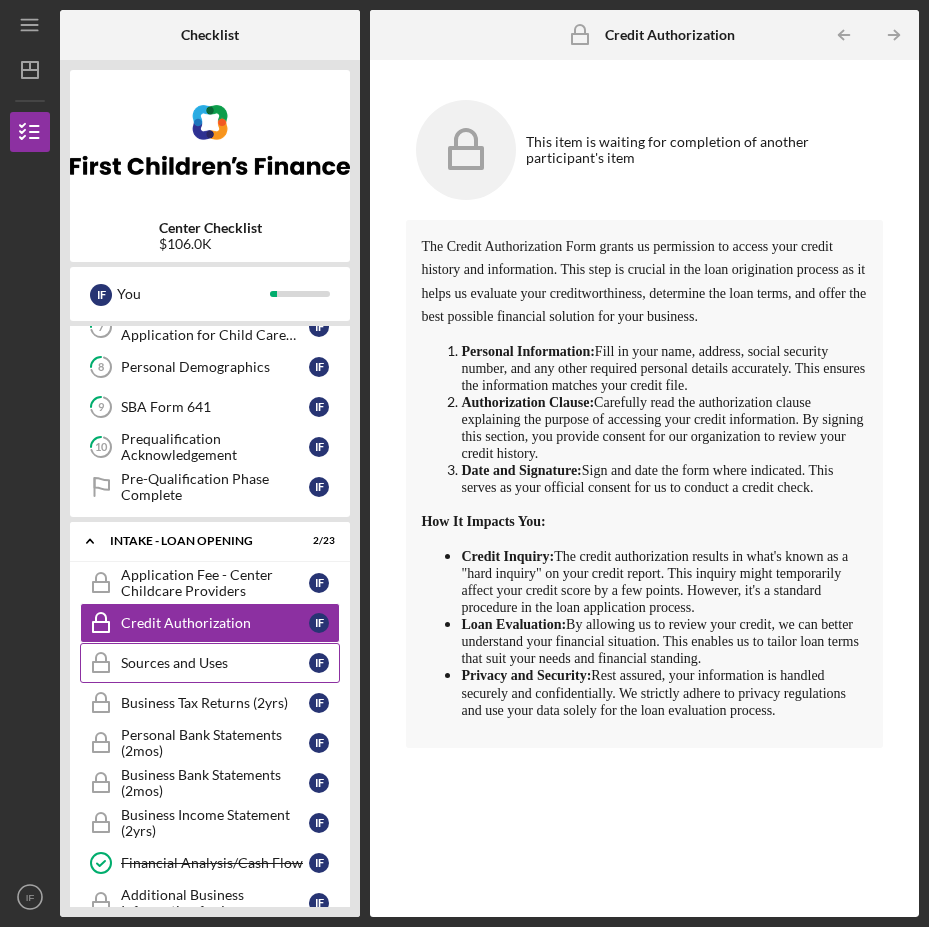 click on "Sources and Uses  Sources and Uses  I F" at bounding box center [210, 663] 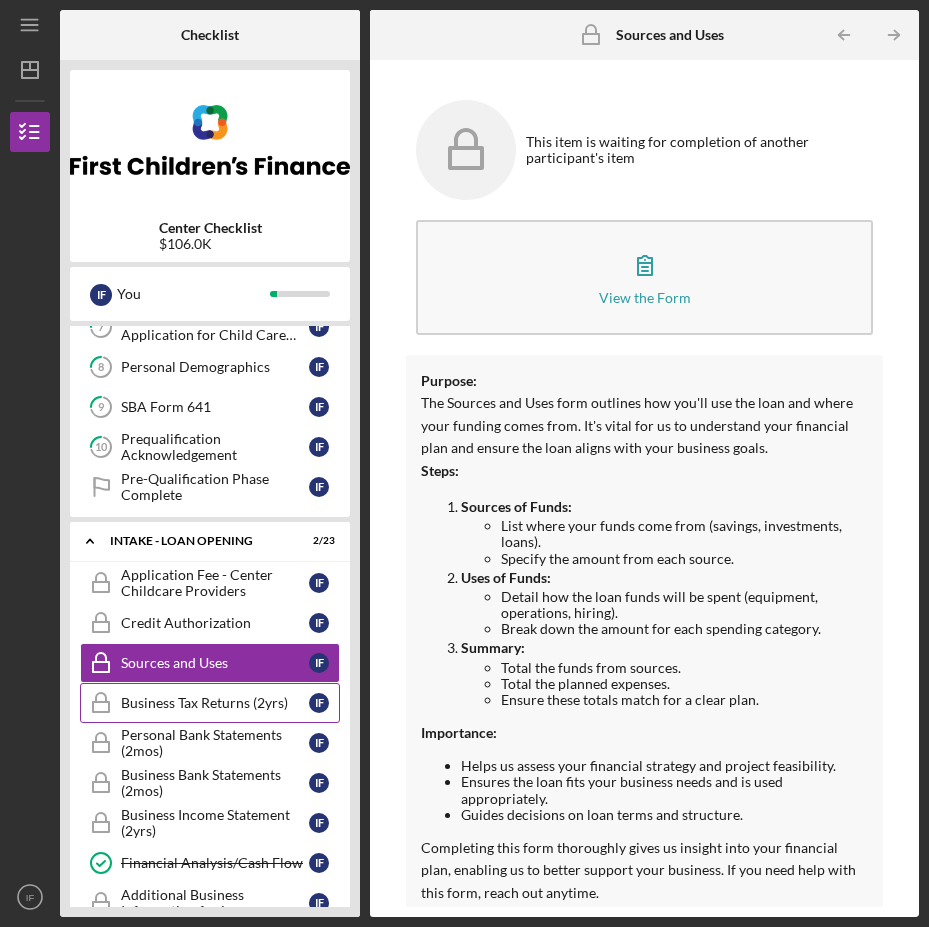 click on "Business Tax Returns (2yrs)" at bounding box center (215, 703) 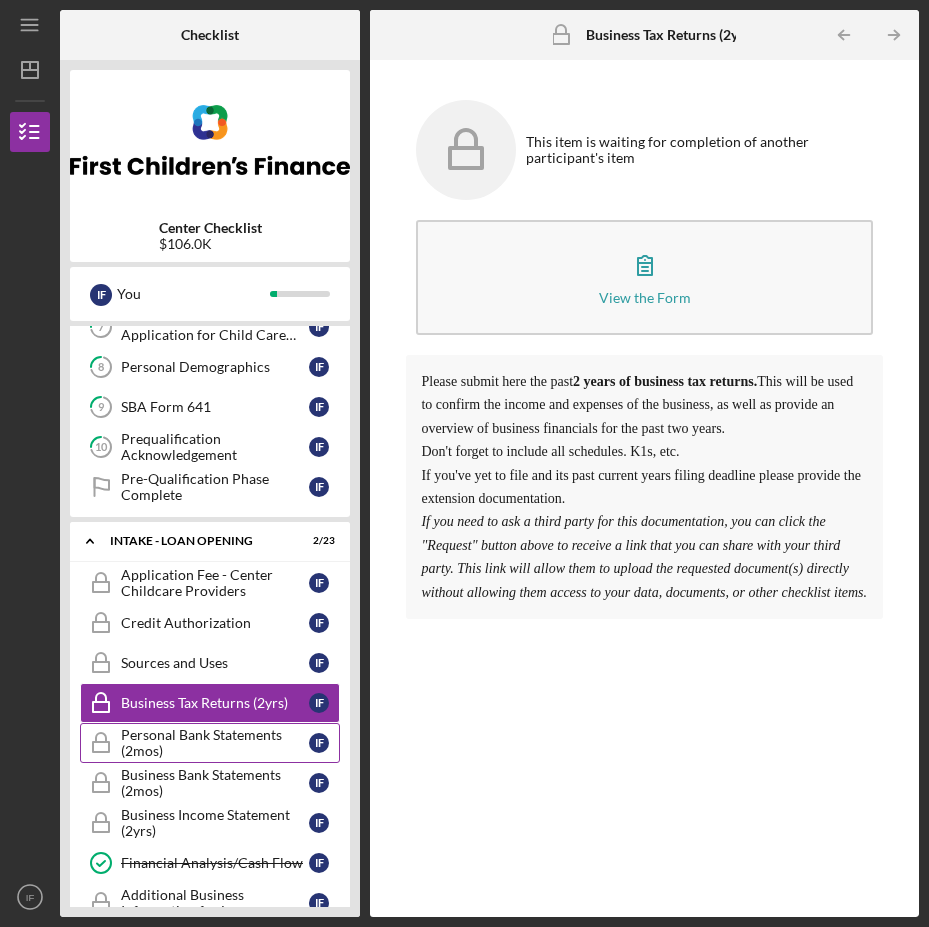 click on "Personal Bank Statements (2mos)" at bounding box center [215, 743] 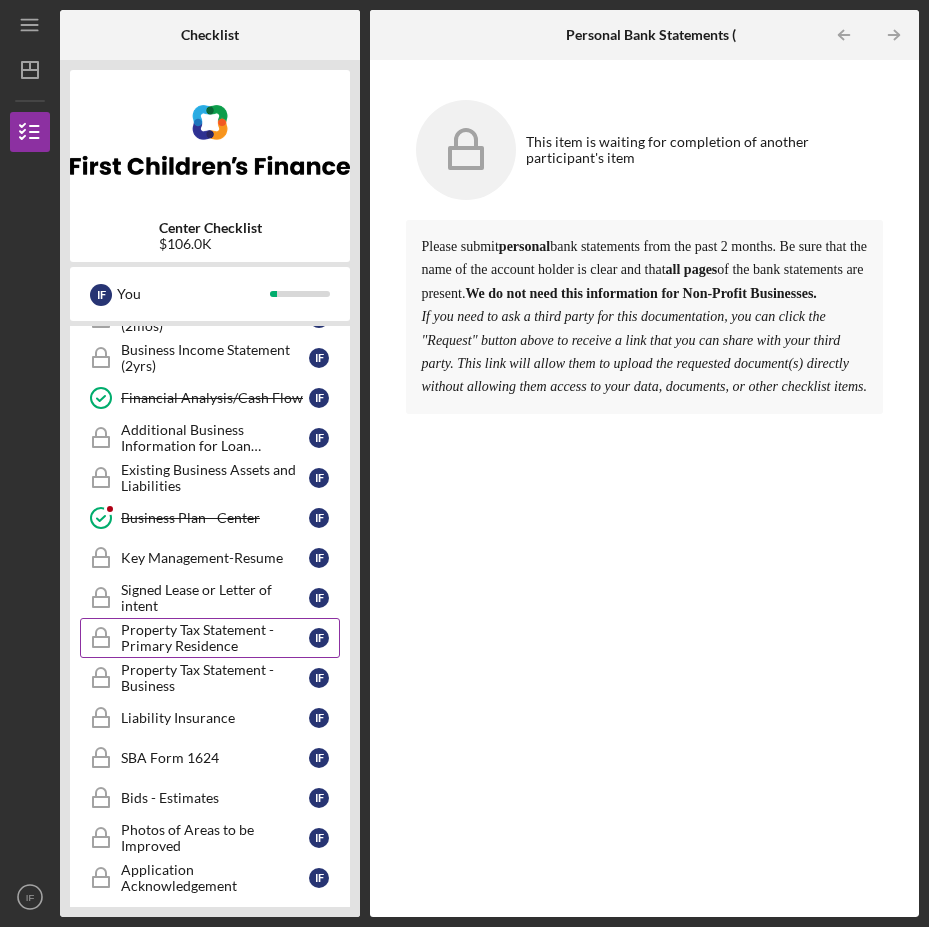 scroll, scrollTop: 800, scrollLeft: 0, axis: vertical 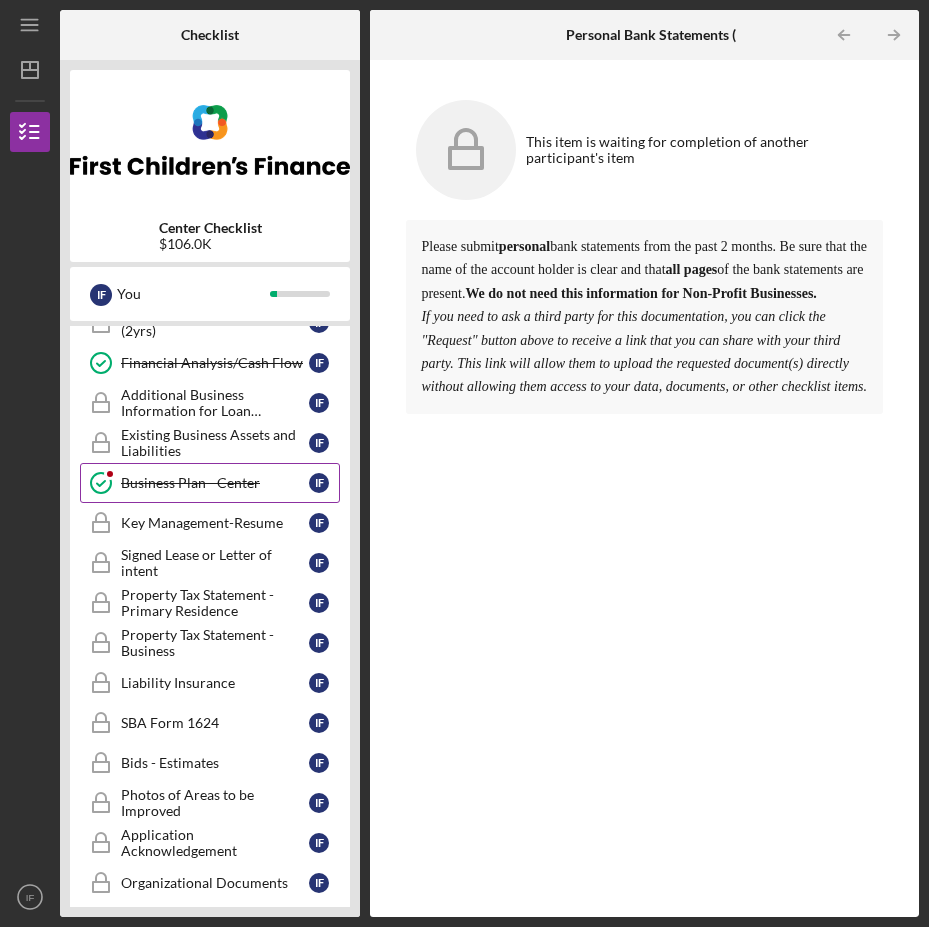 click on "Business Plan - Center" at bounding box center (215, 483) 